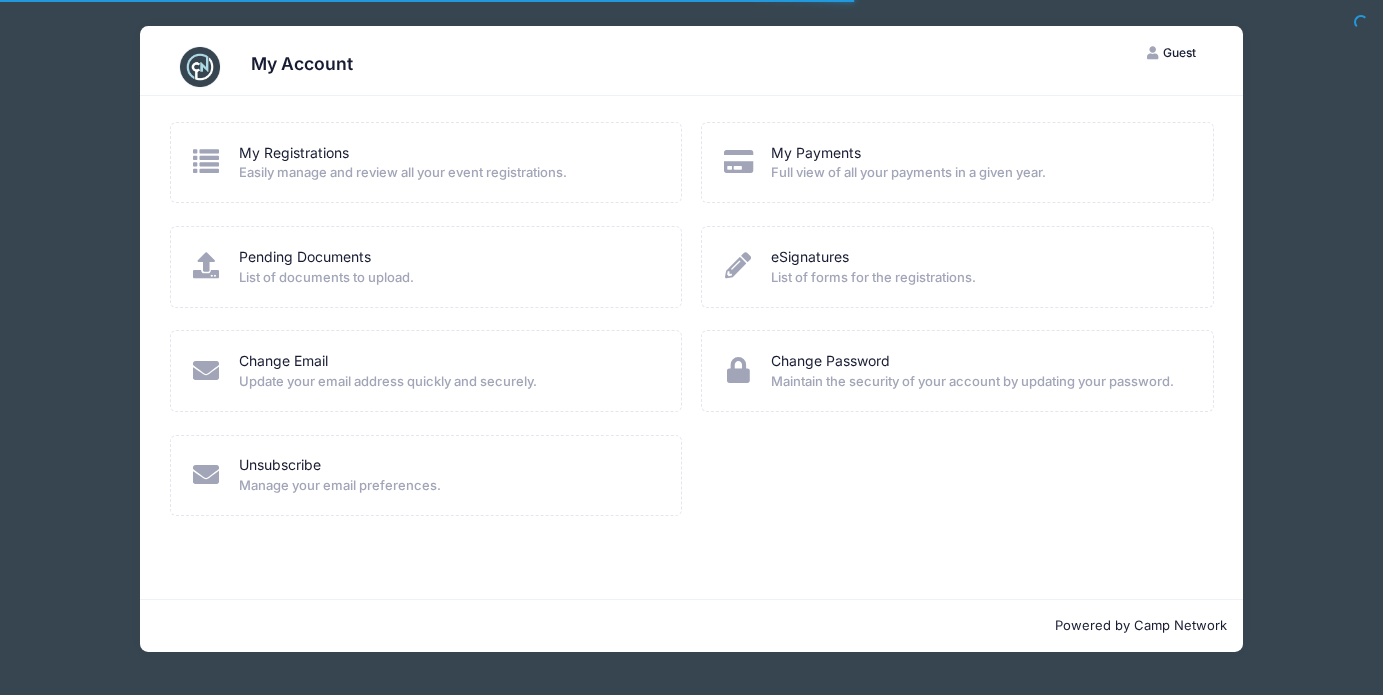 scroll, scrollTop: 0, scrollLeft: 0, axis: both 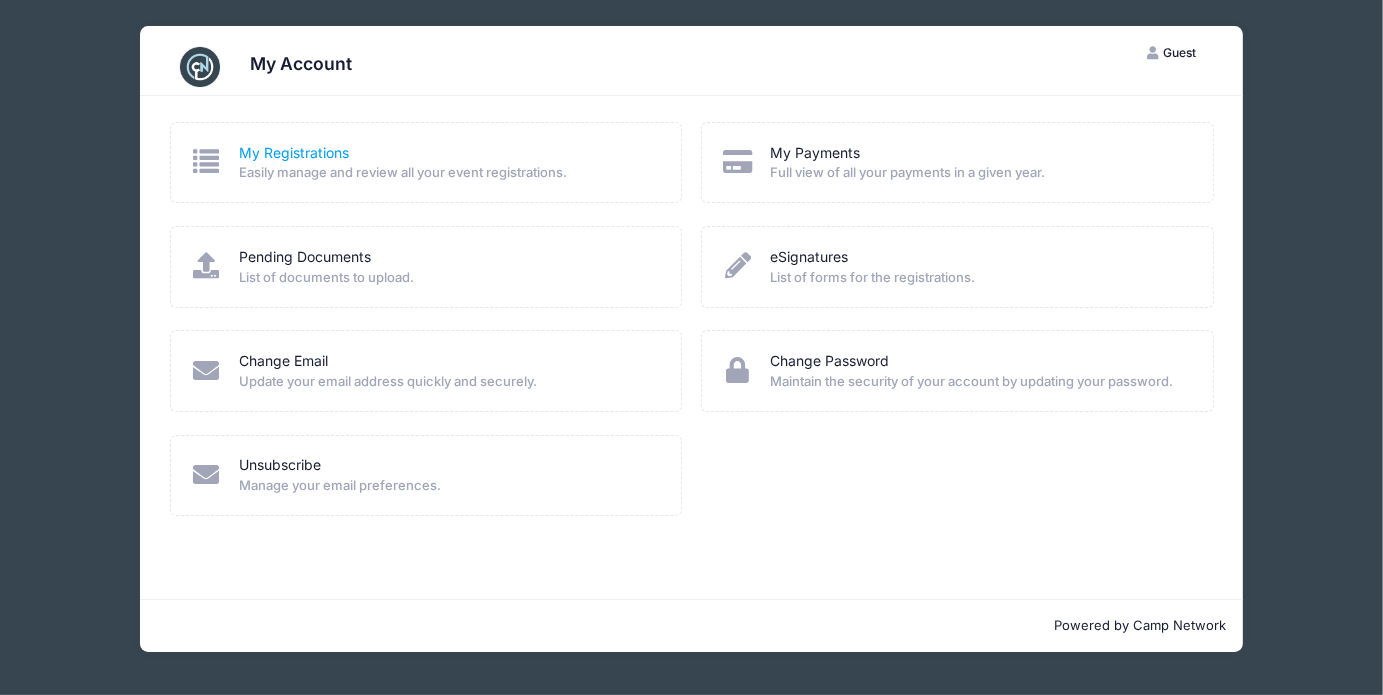 click on "My Registrations" at bounding box center (294, 153) 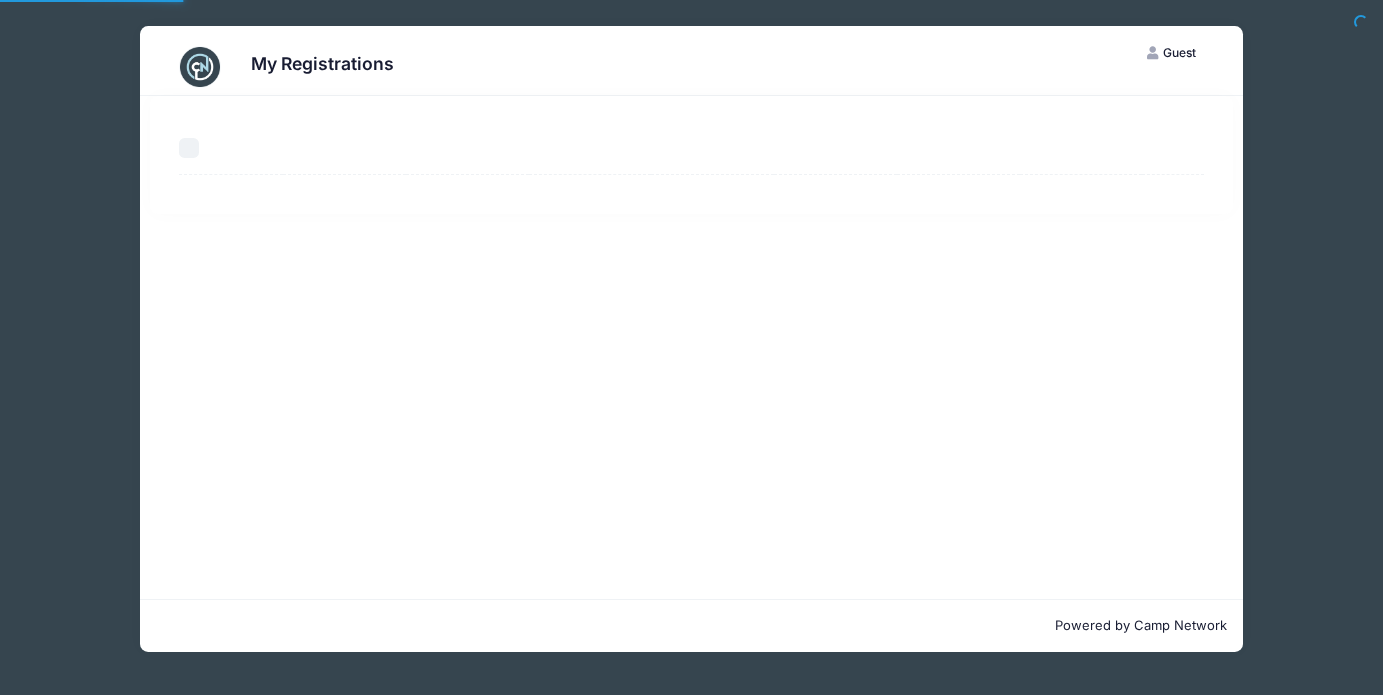 scroll, scrollTop: 0, scrollLeft: 0, axis: both 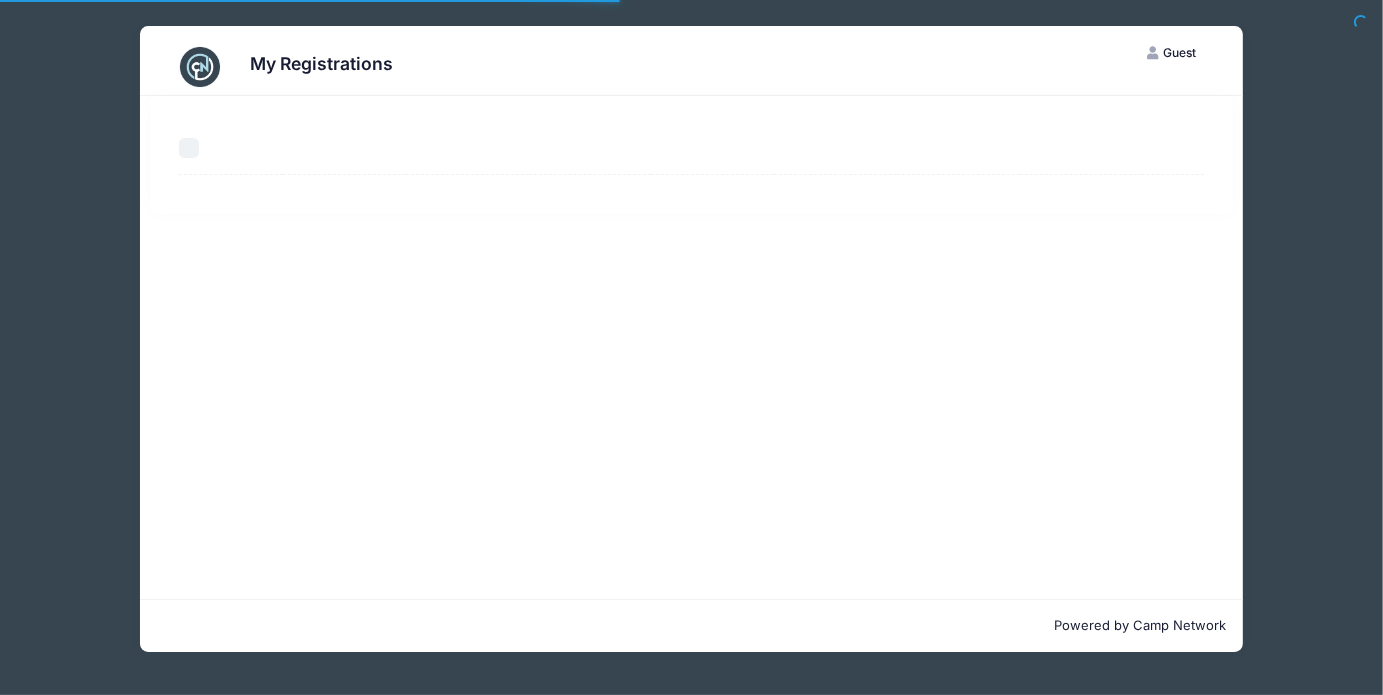 select on "50" 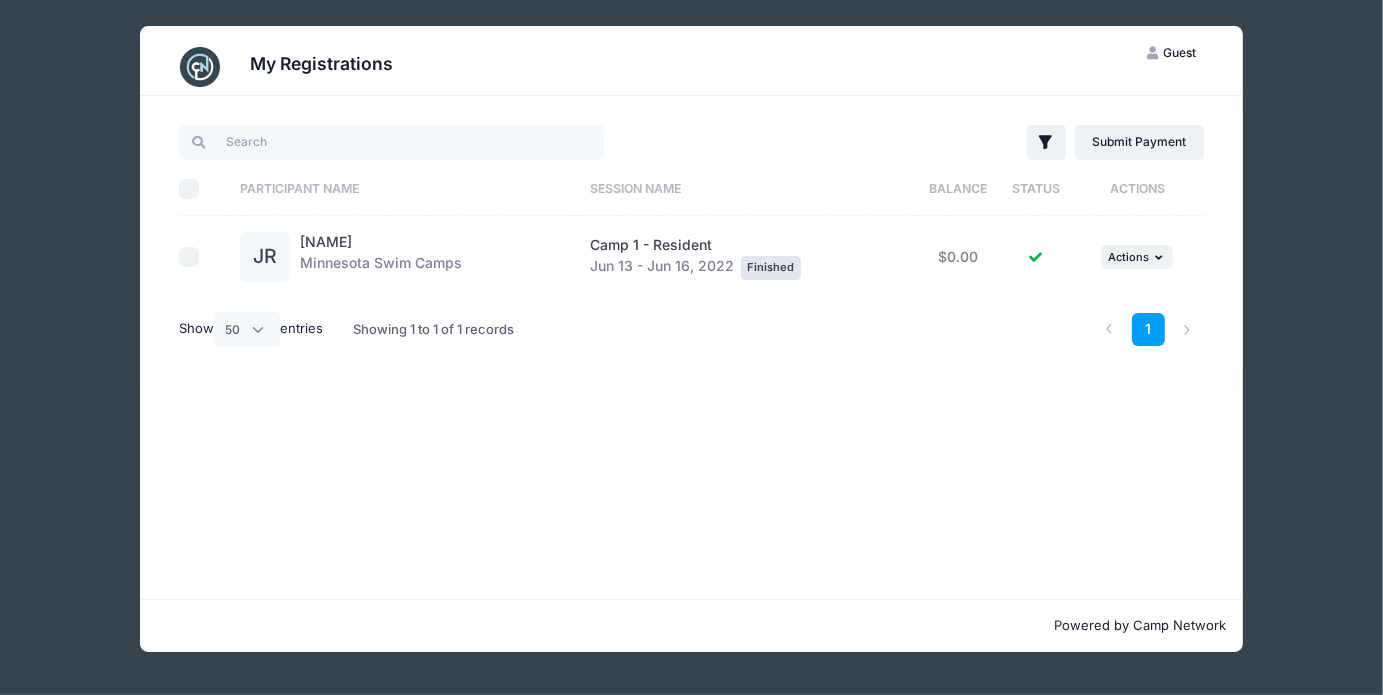 click on "Guest" at bounding box center (1179, 52) 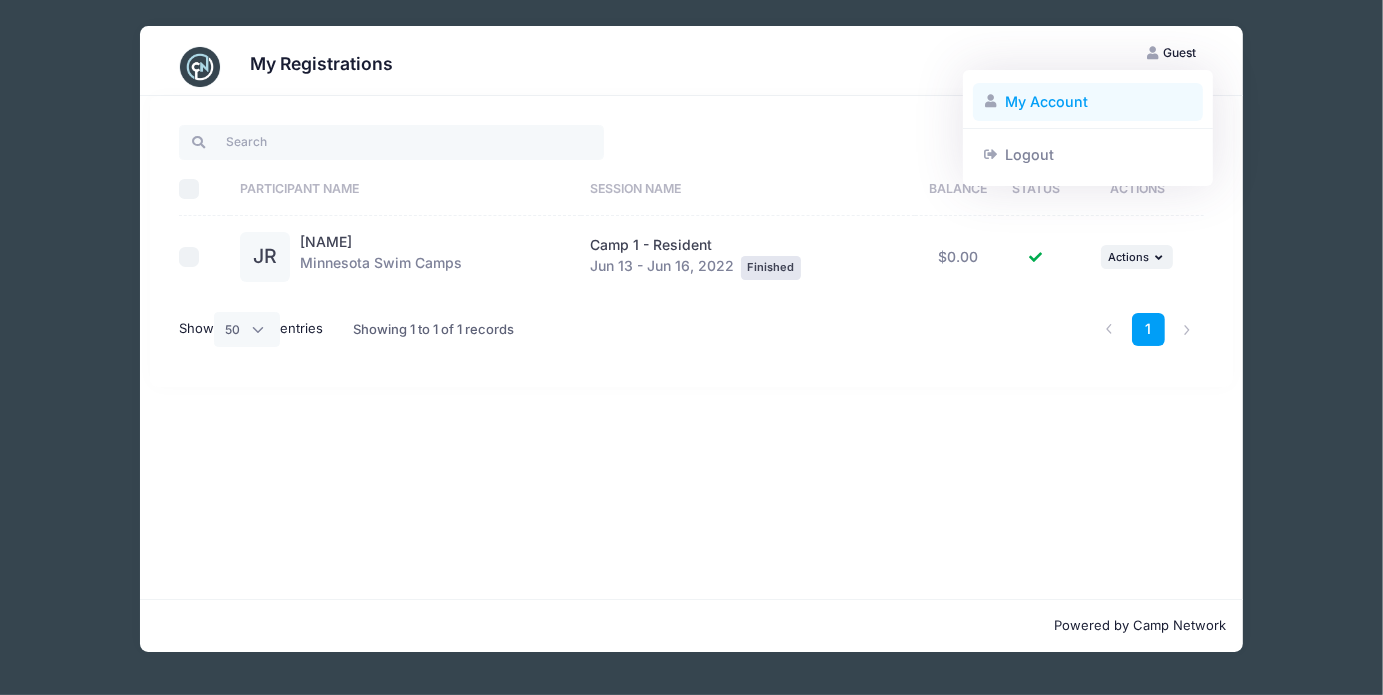 click on "My Account" at bounding box center [1088, 102] 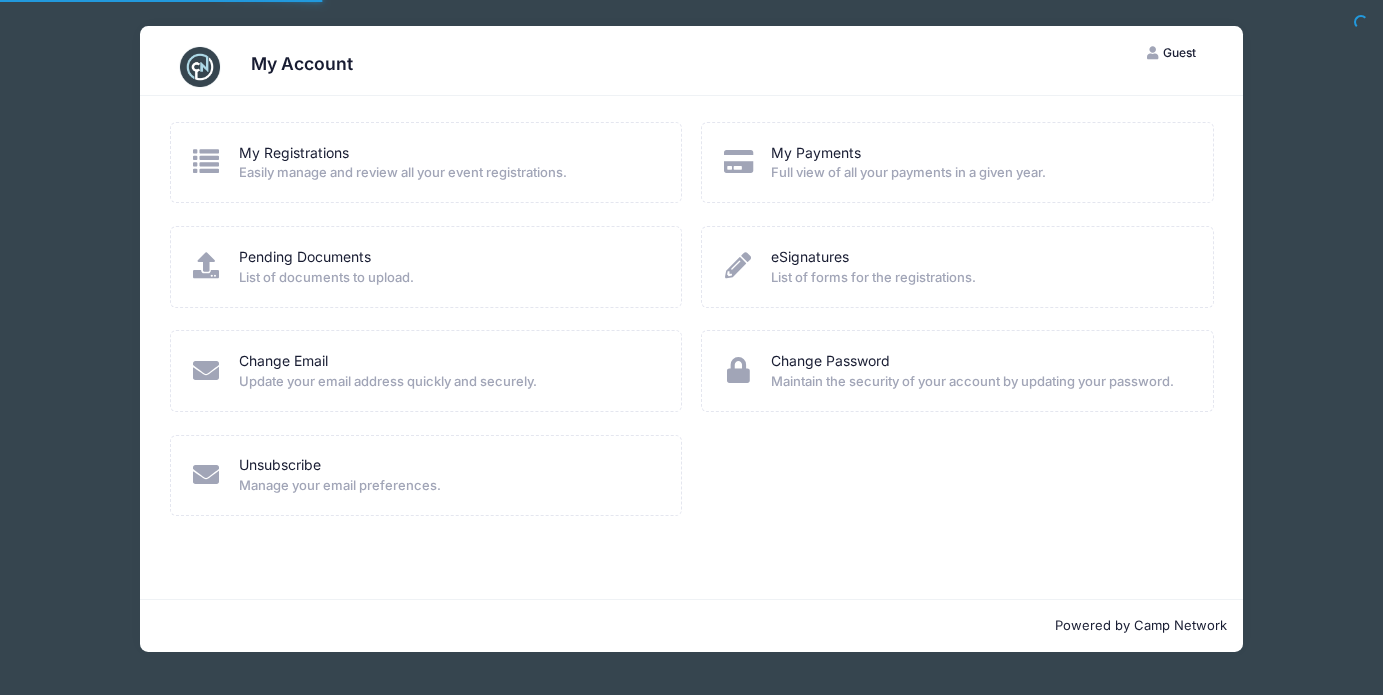 scroll, scrollTop: 0, scrollLeft: 0, axis: both 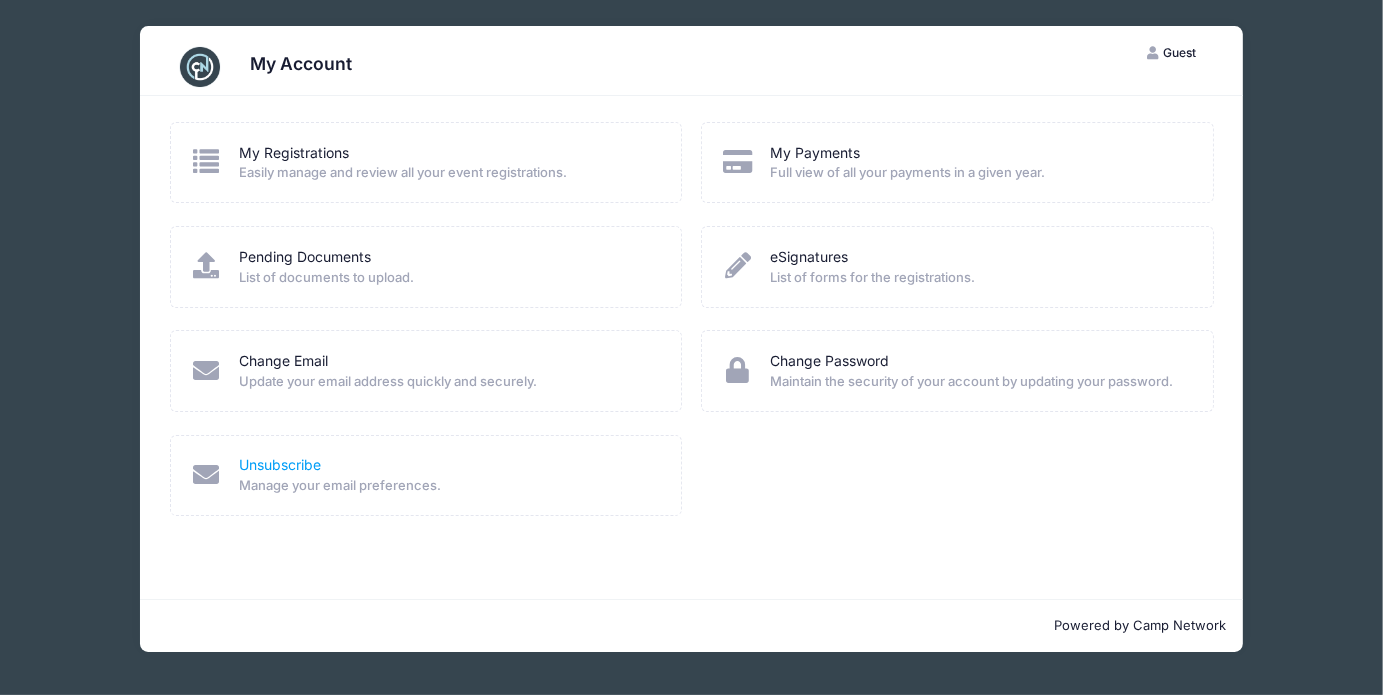 click on "Unsubscribe" at bounding box center [280, 465] 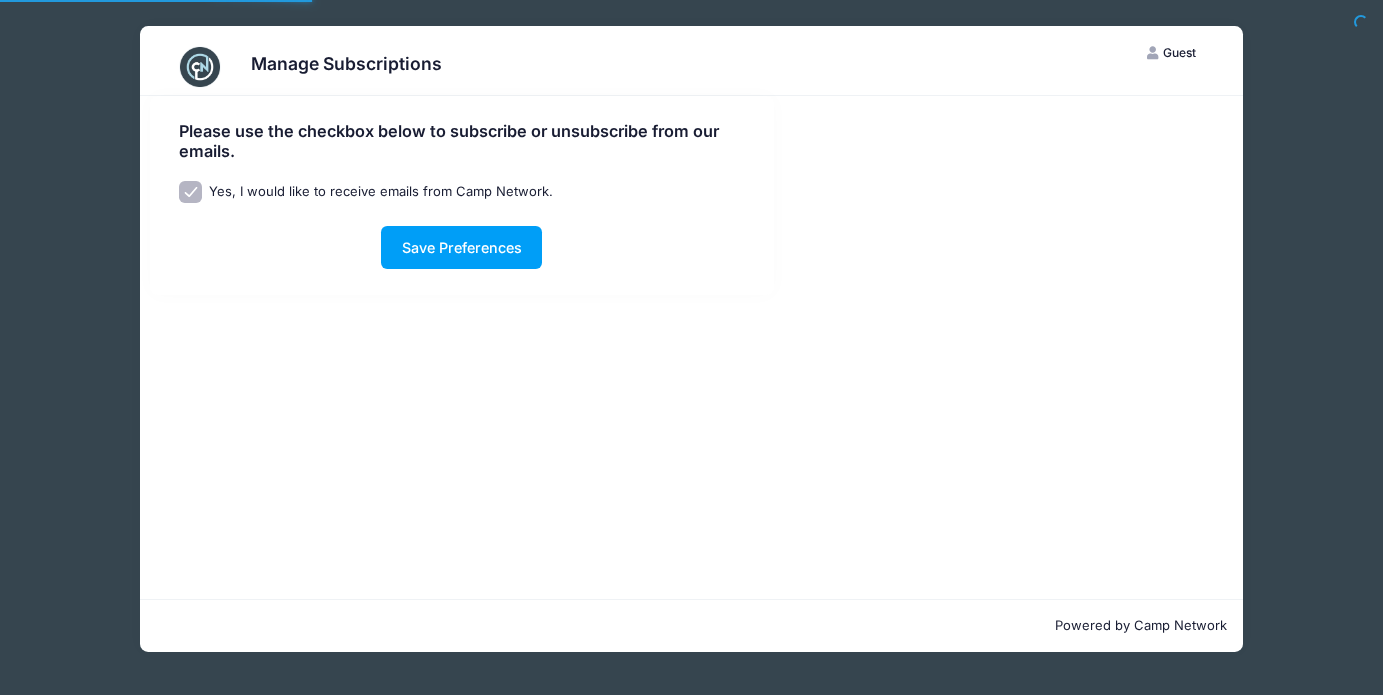 scroll, scrollTop: 0, scrollLeft: 0, axis: both 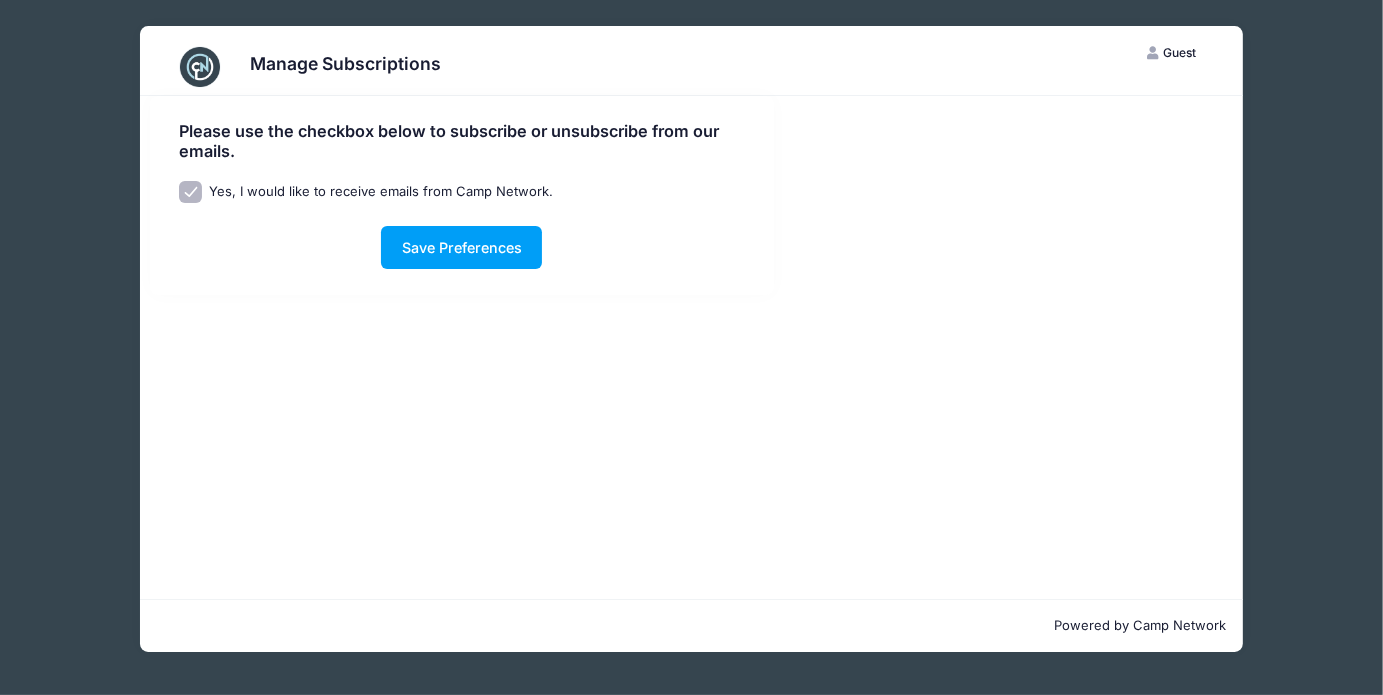 click on "Please use the checkbox below to subscribe or unsubscribe from our emails.
Yes, I would like to receive emails from Camp Network.
Save Preferences" at bounding box center (462, 195) 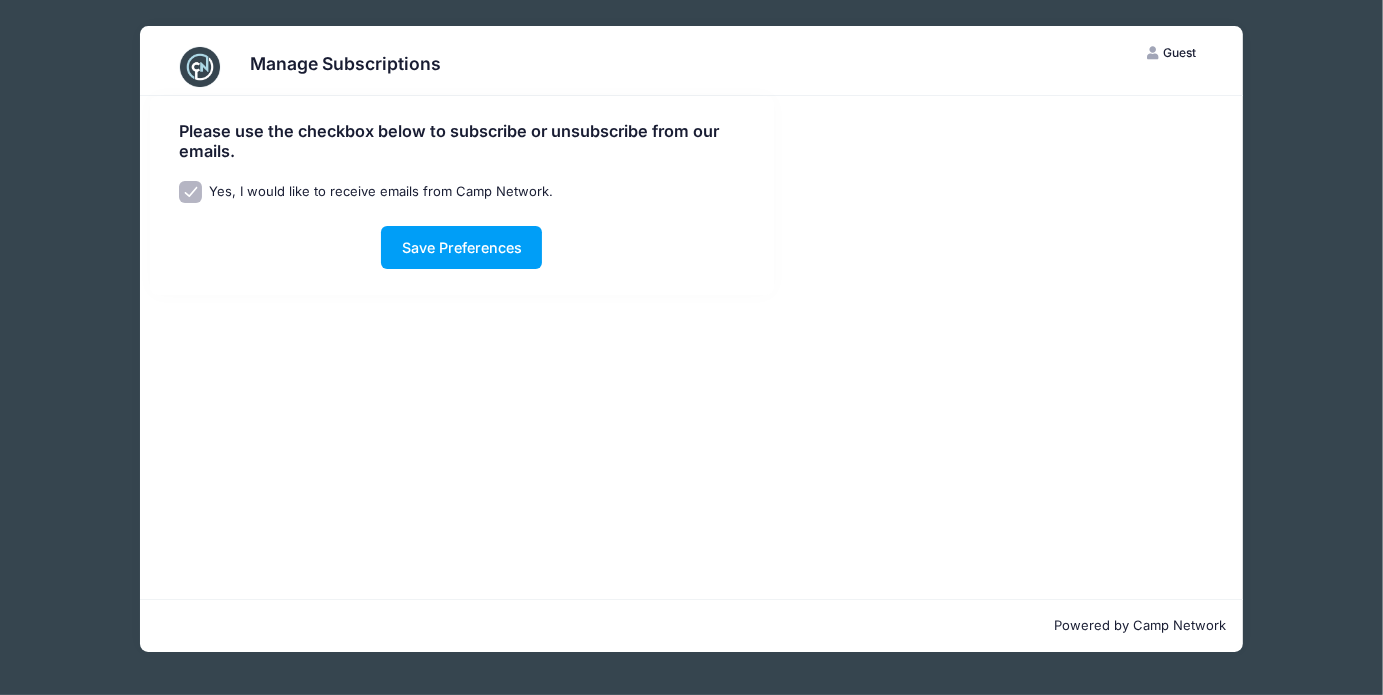click on "Yes, I would like to receive emails from Camp Network." at bounding box center [190, 192] 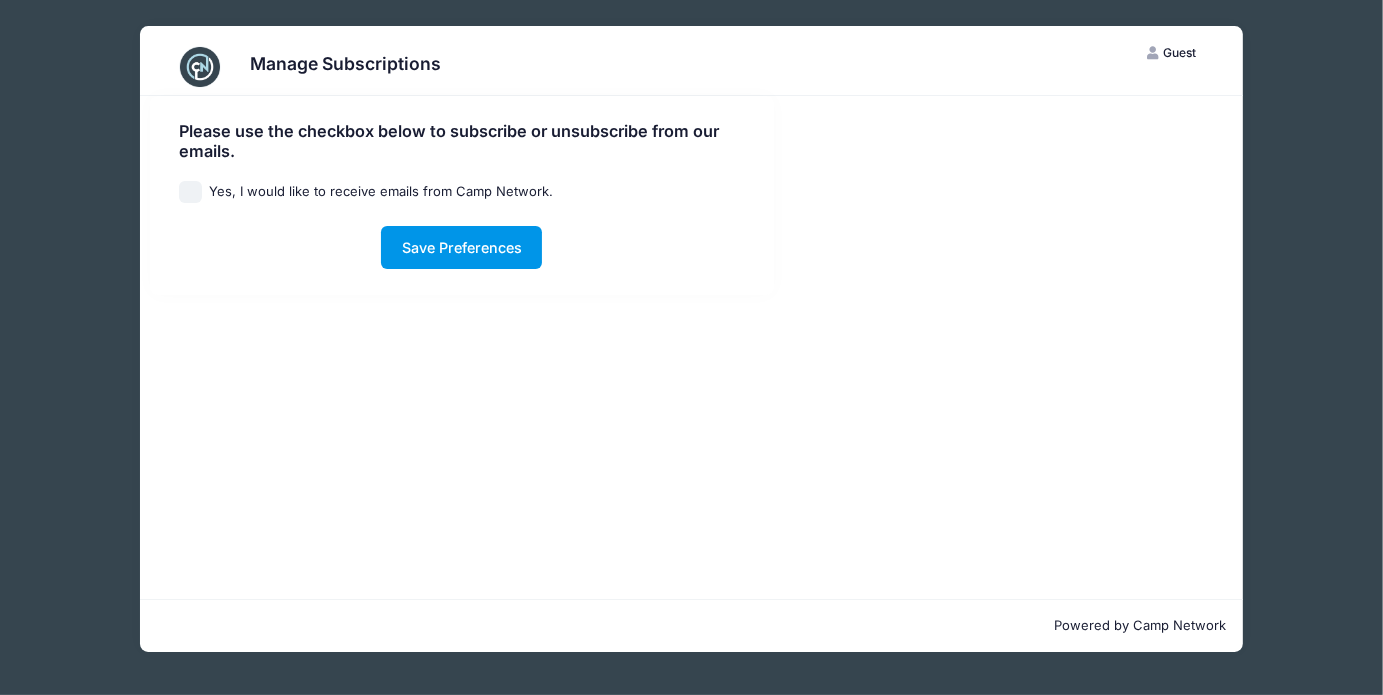 click on "Save Preferences" at bounding box center (461, 247) 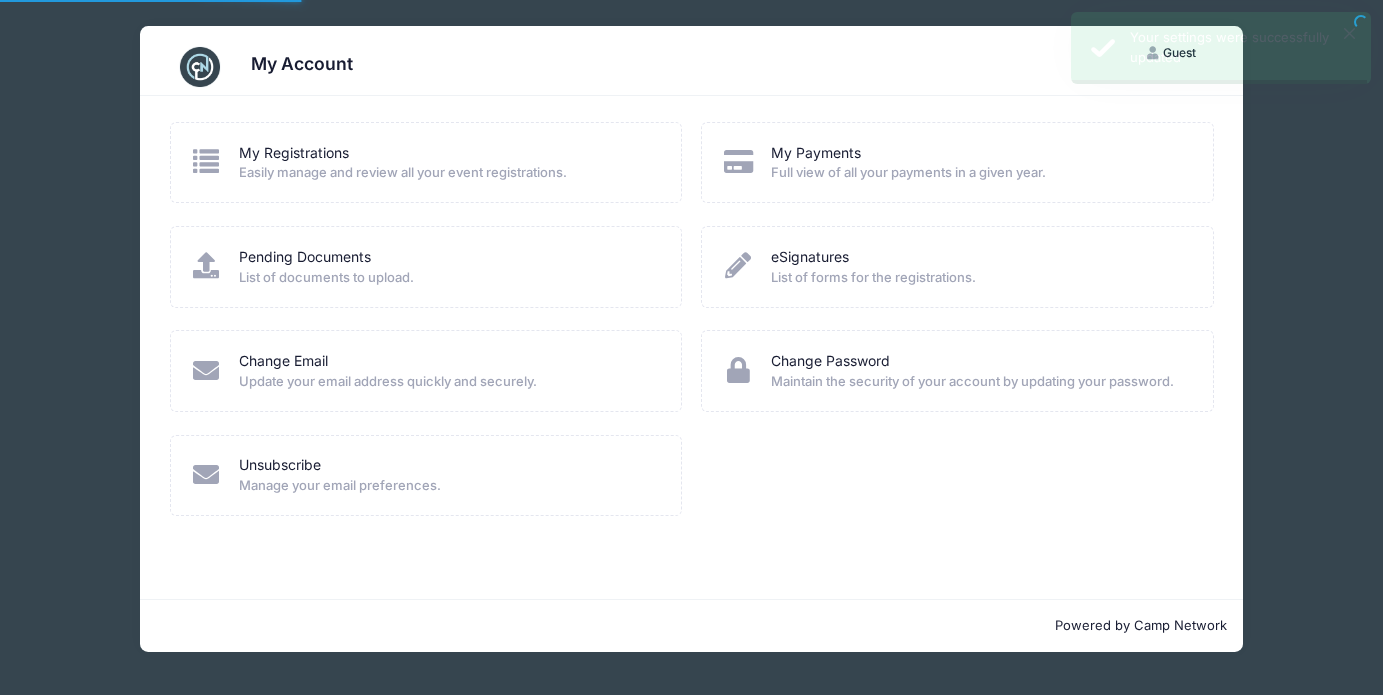 scroll, scrollTop: 0, scrollLeft: 0, axis: both 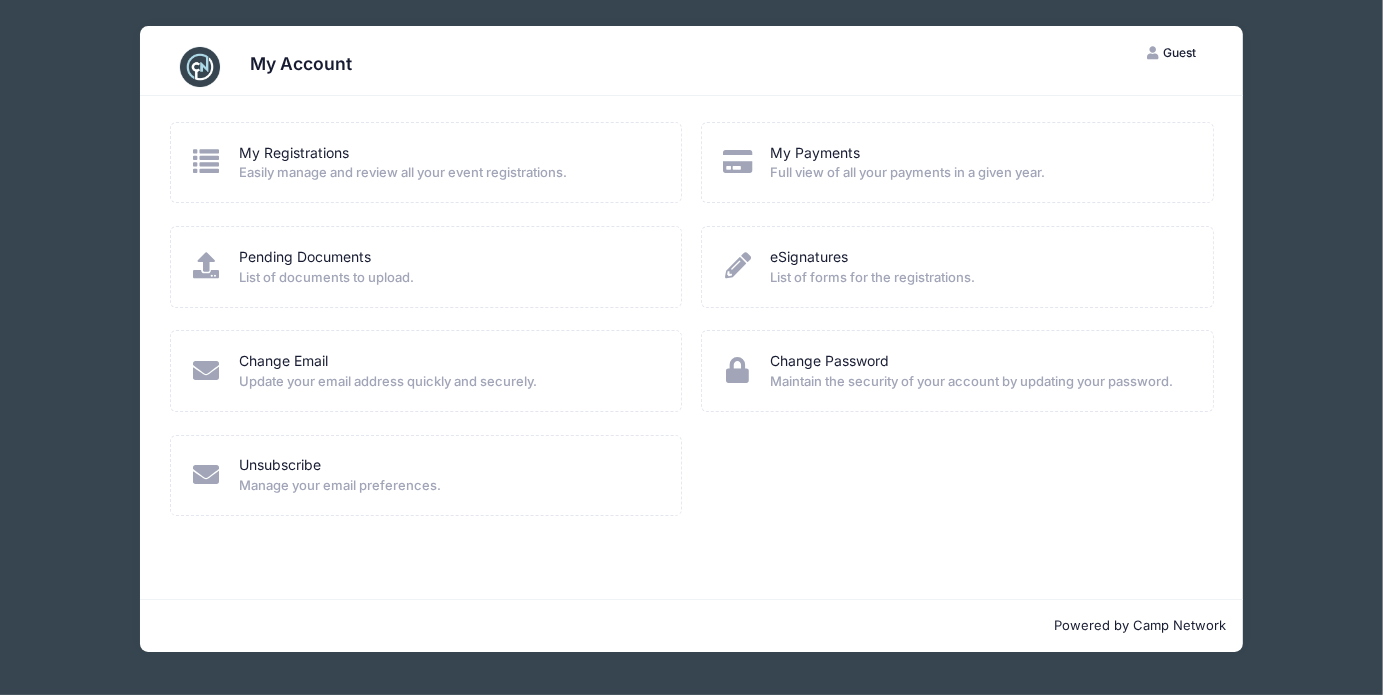 click on "My Account" at bounding box center (302, 63) 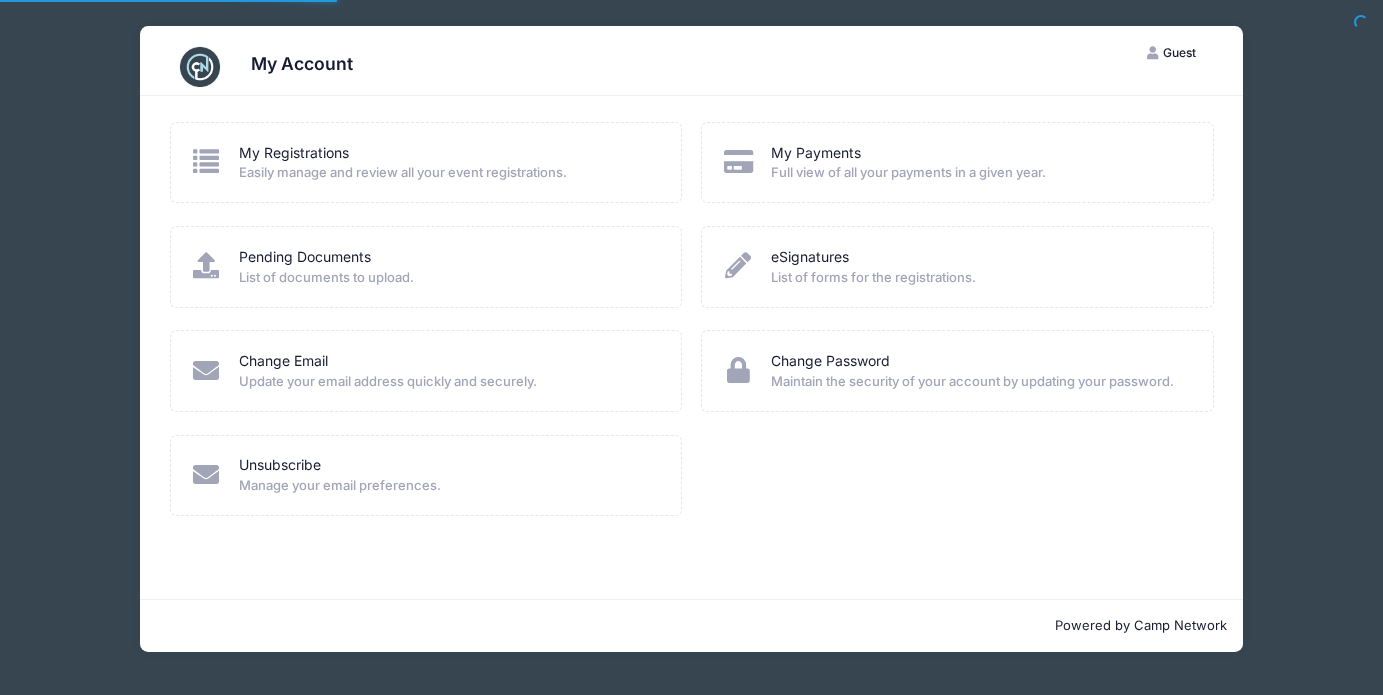 scroll, scrollTop: 0, scrollLeft: 0, axis: both 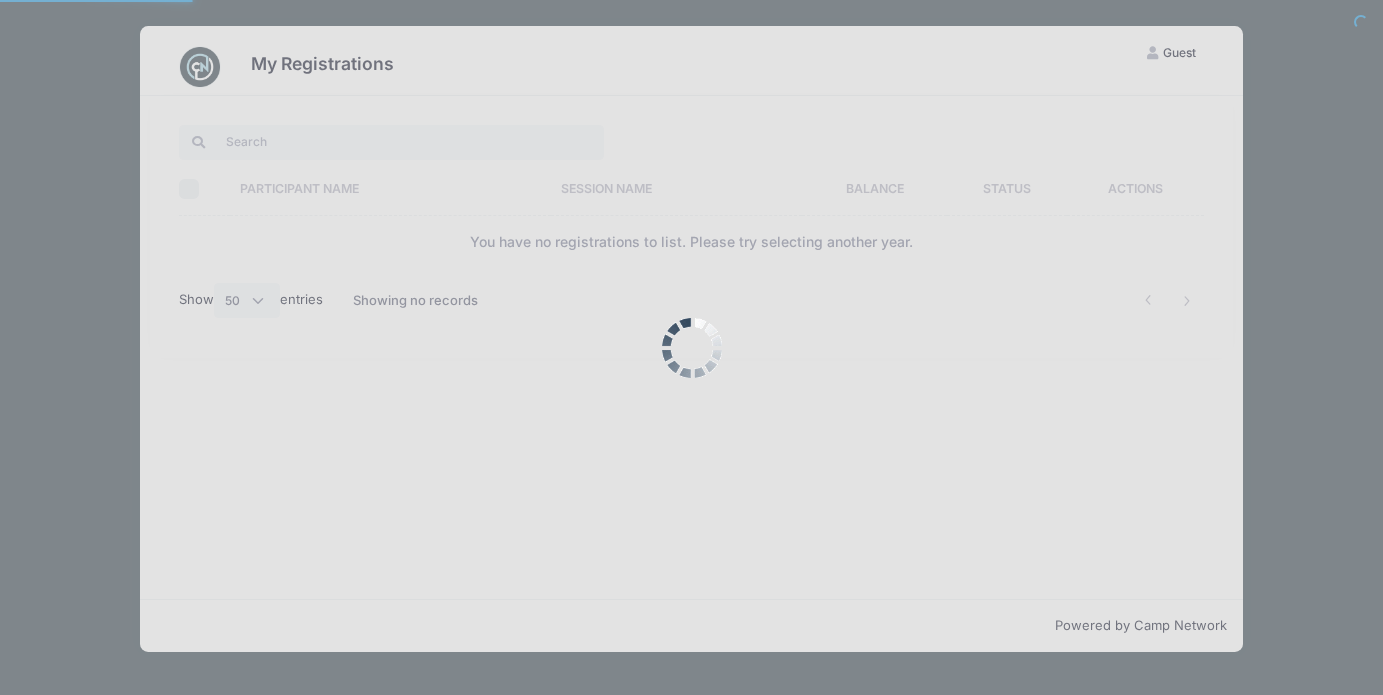 select on "50" 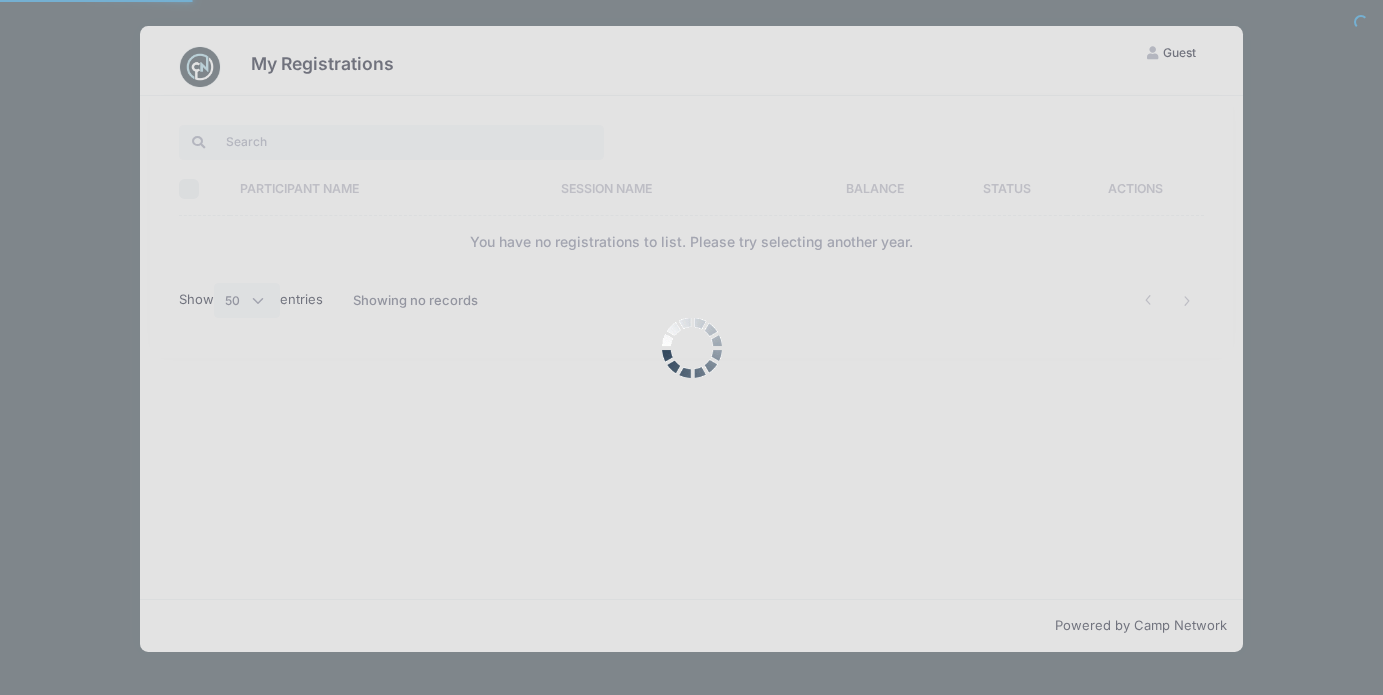 scroll, scrollTop: 0, scrollLeft: 0, axis: both 